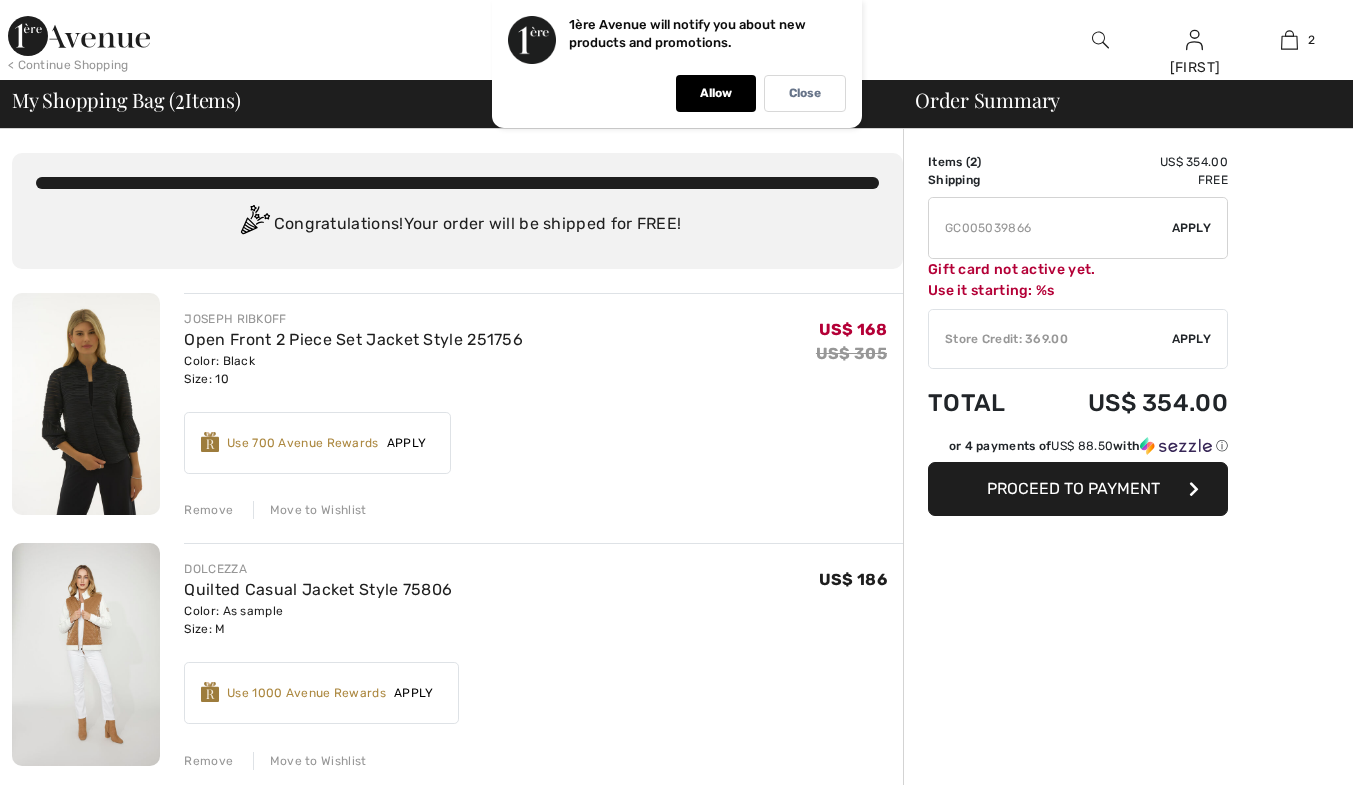 scroll, scrollTop: 0, scrollLeft: 0, axis: both 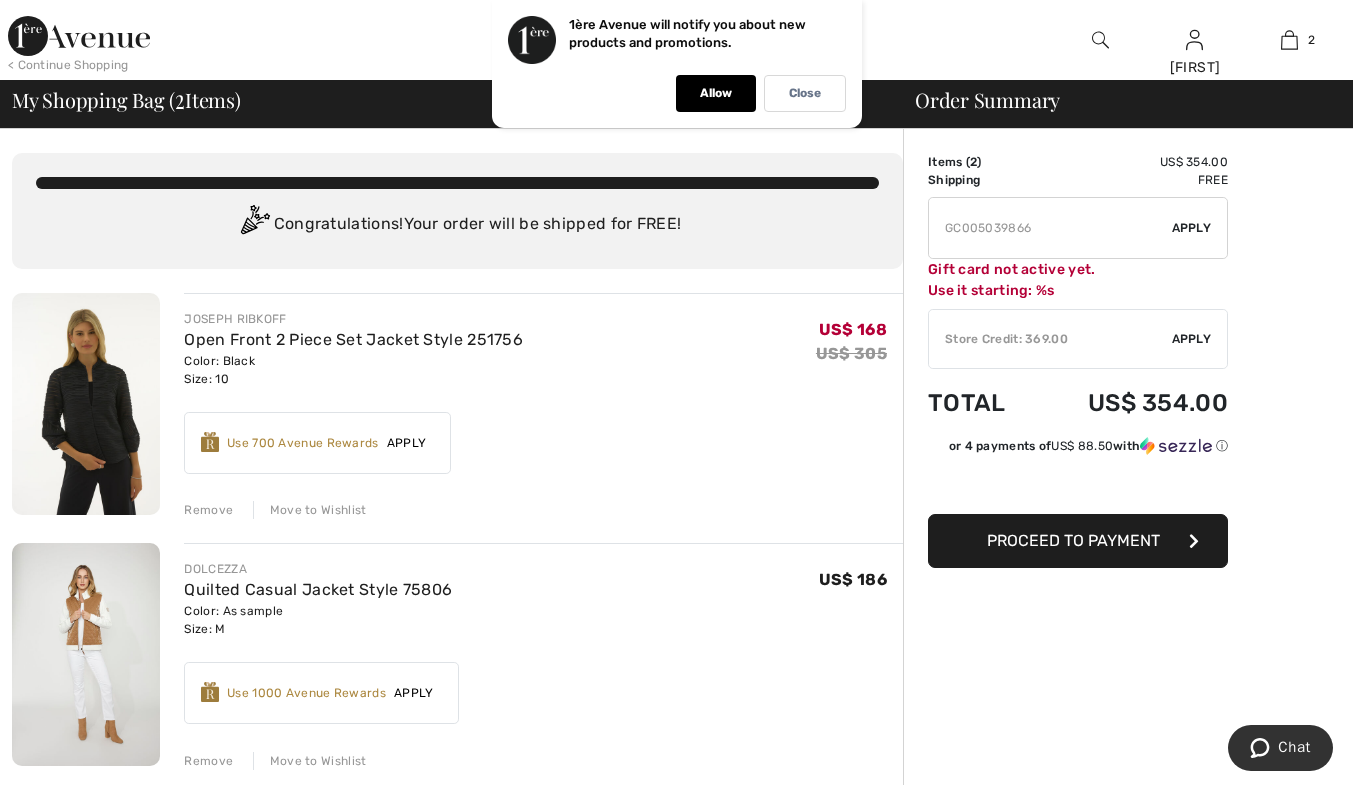 click on "Remove" at bounding box center [208, 761] 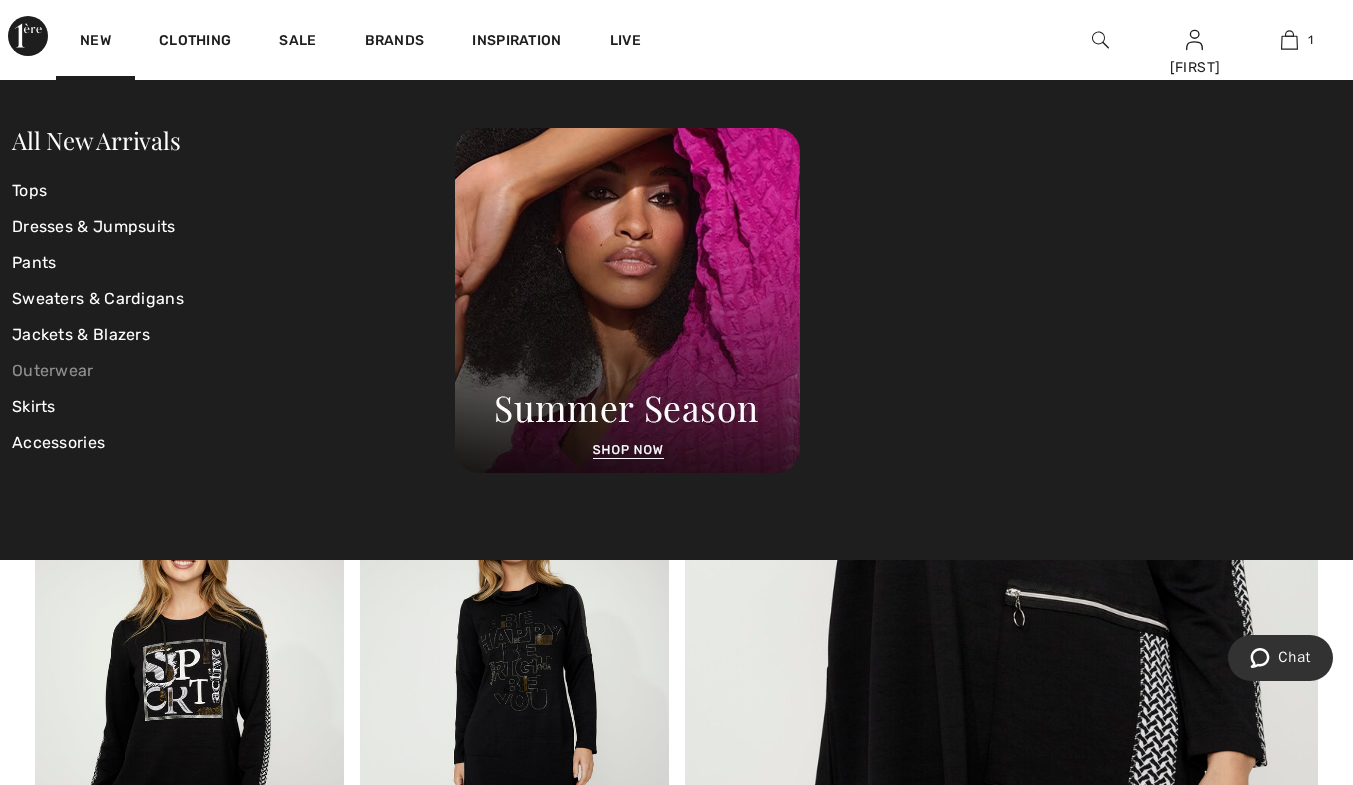 scroll, scrollTop: 0, scrollLeft: 0, axis: both 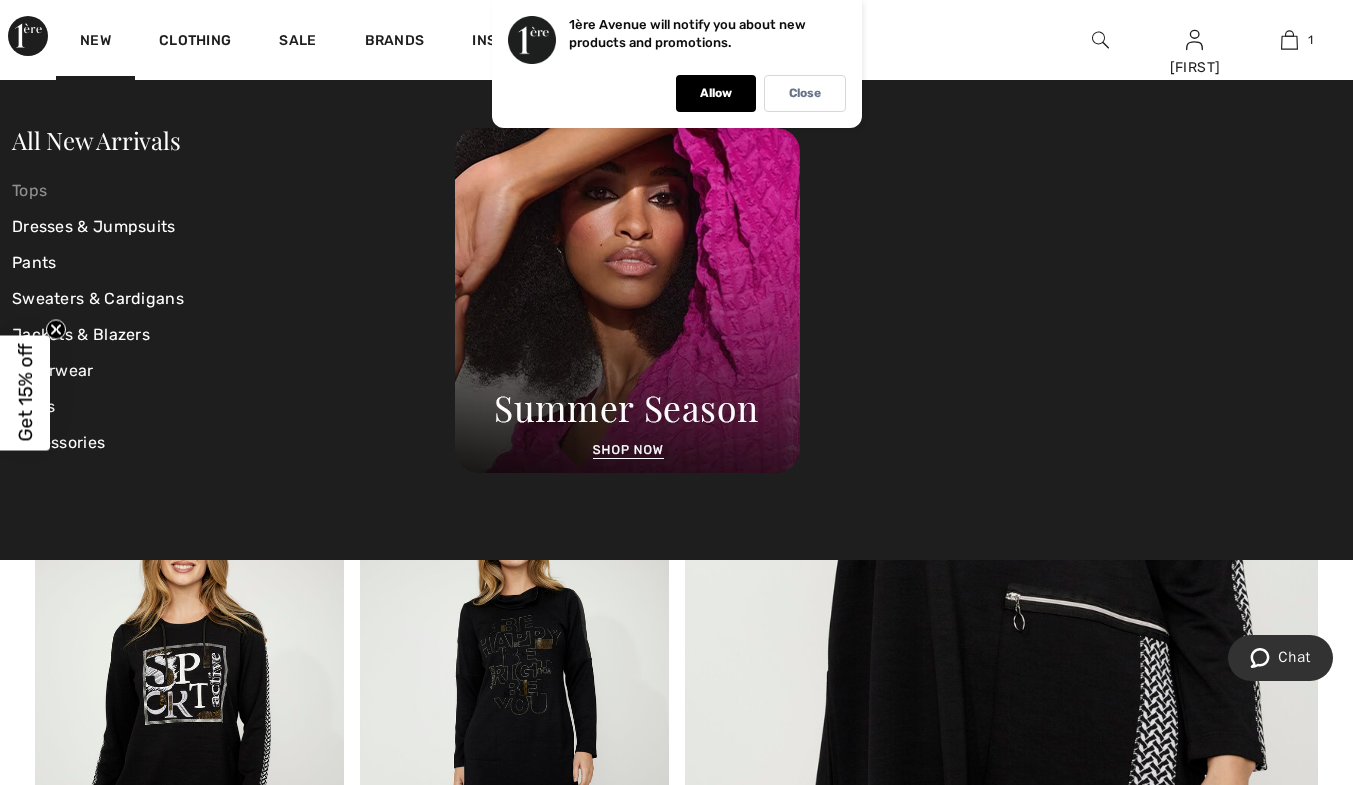 click on "Tops" at bounding box center (233, 191) 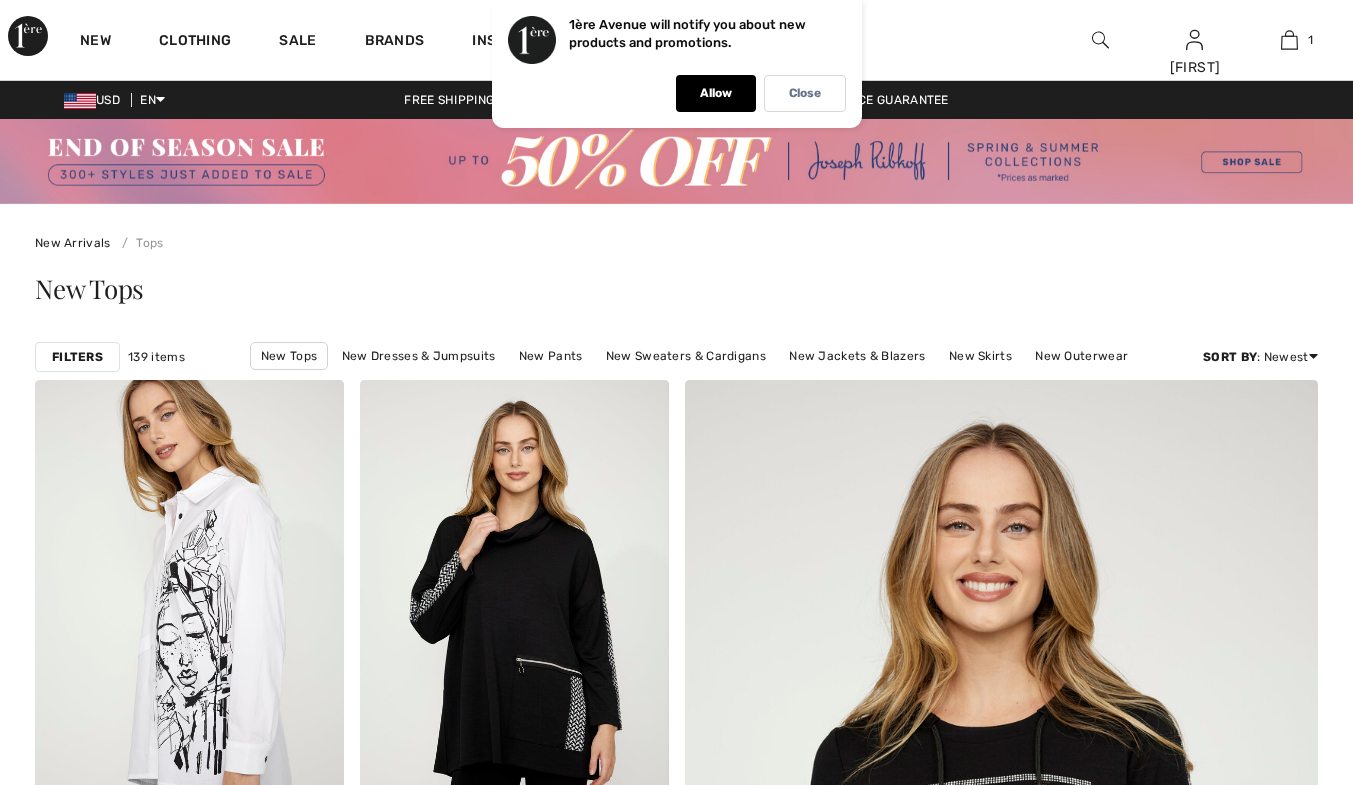 scroll, scrollTop: 1500, scrollLeft: 0, axis: vertical 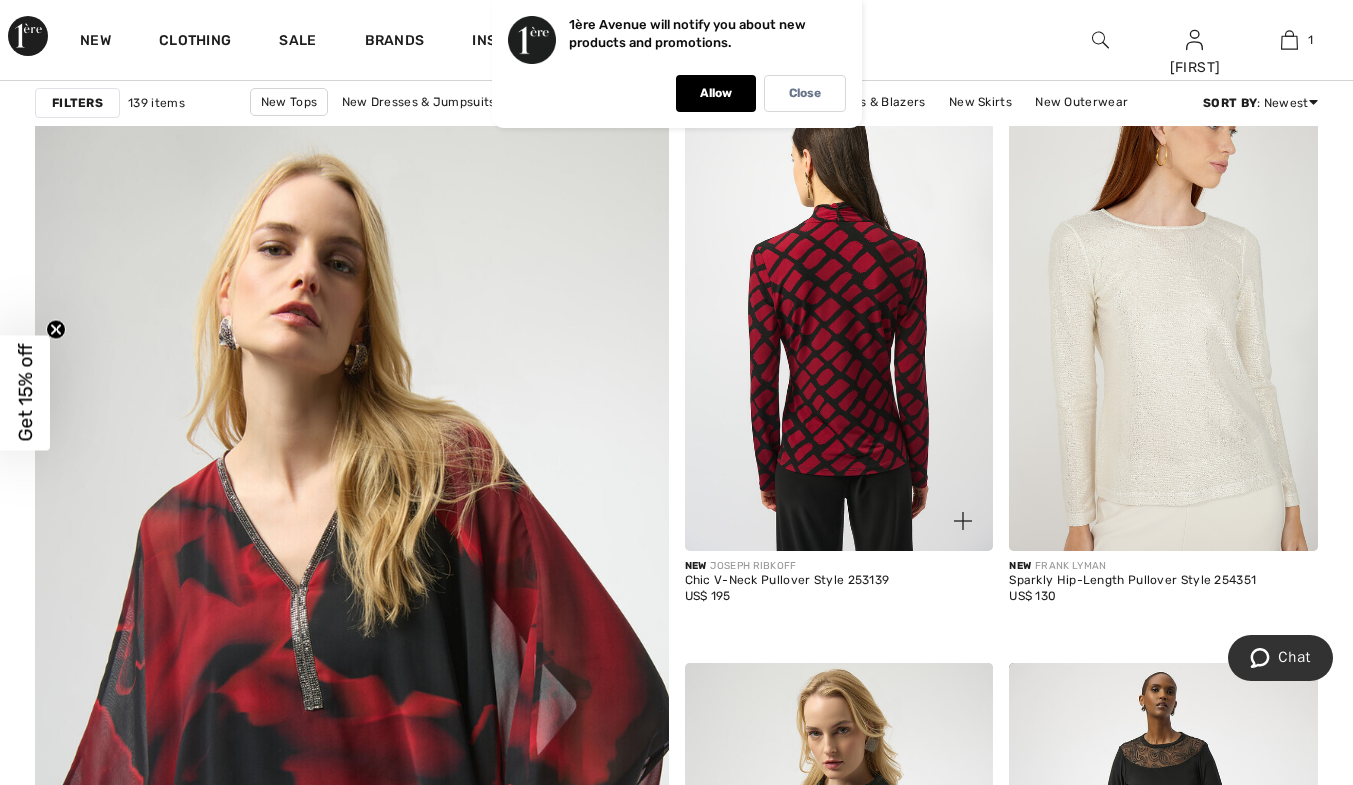 click at bounding box center (839, 318) 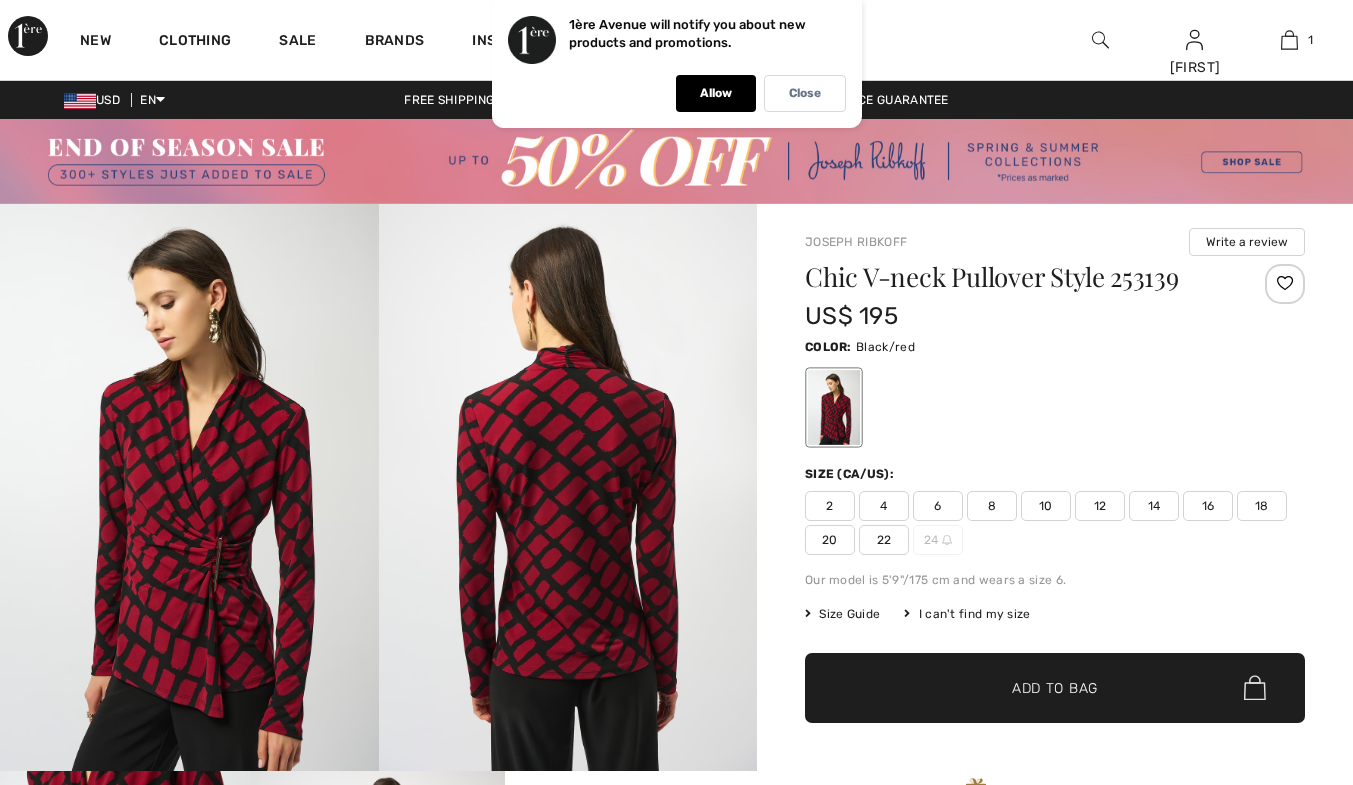 scroll, scrollTop: 499, scrollLeft: 0, axis: vertical 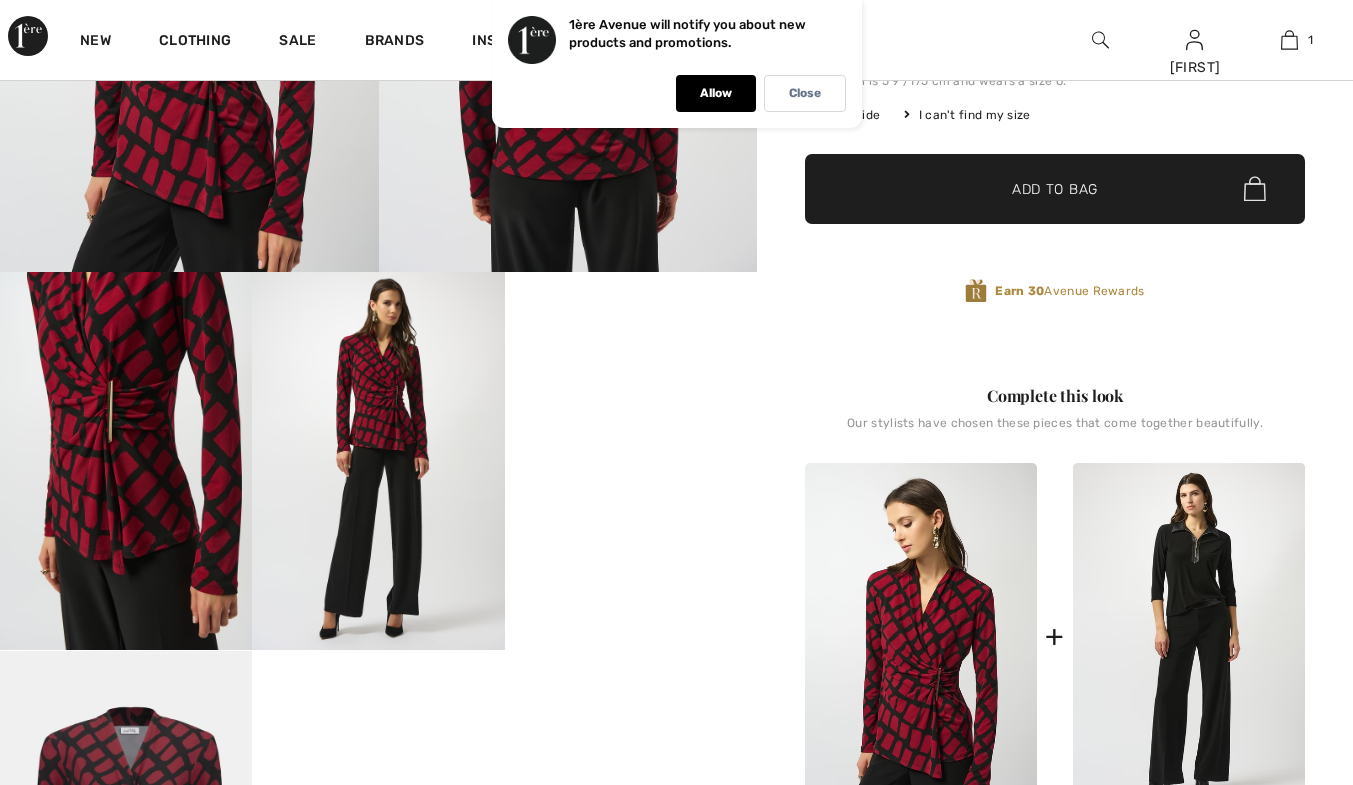 click on "Your browser does not support the video tag." at bounding box center [631, 335] 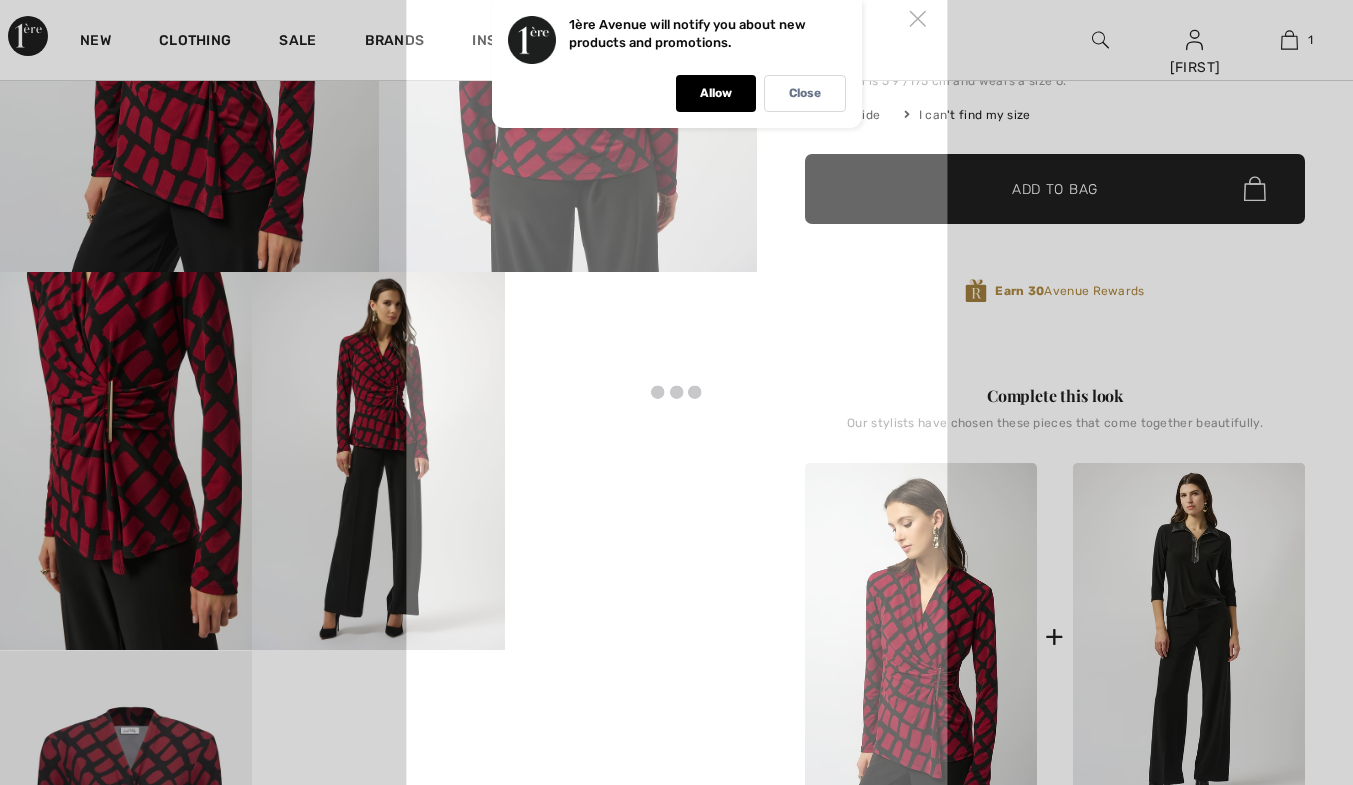 scroll, scrollTop: 0, scrollLeft: 0, axis: both 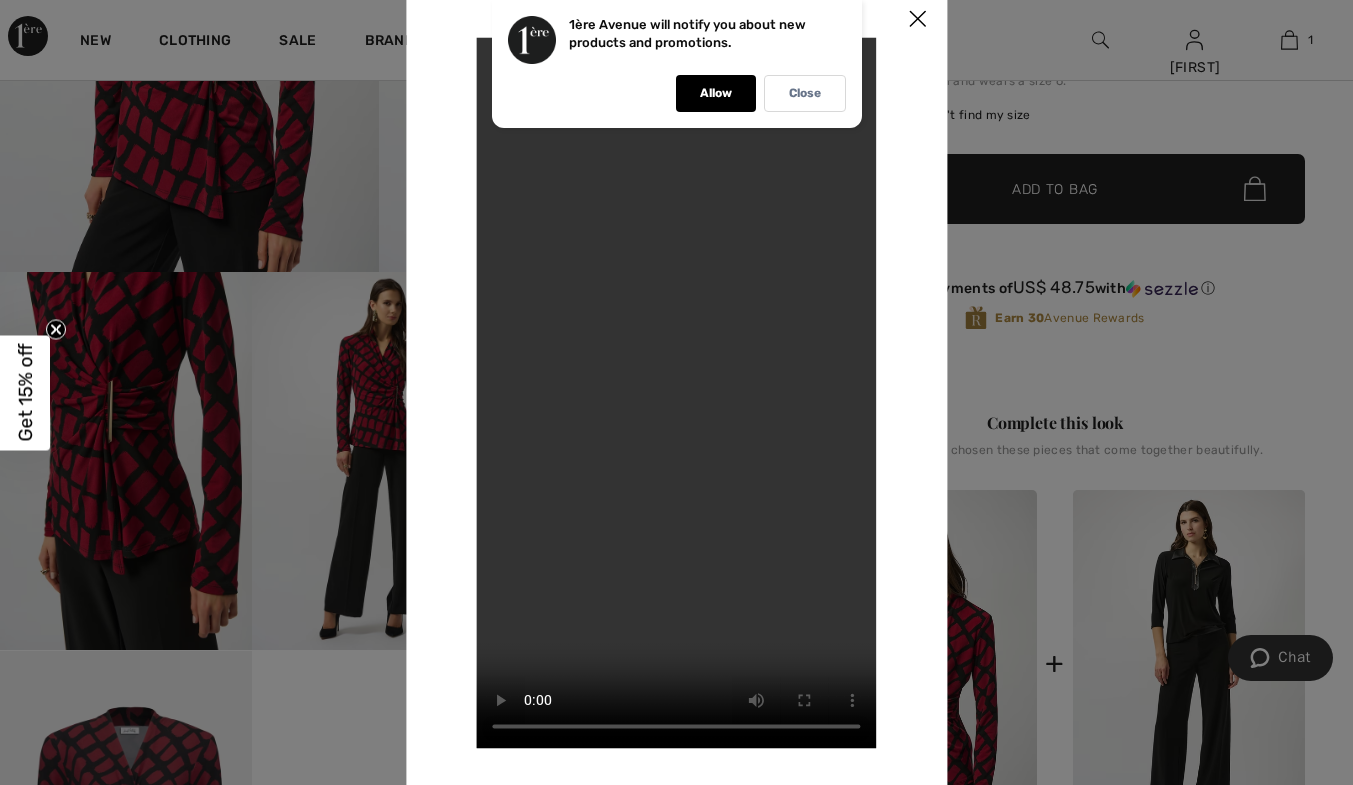 click at bounding box center (917, 20) 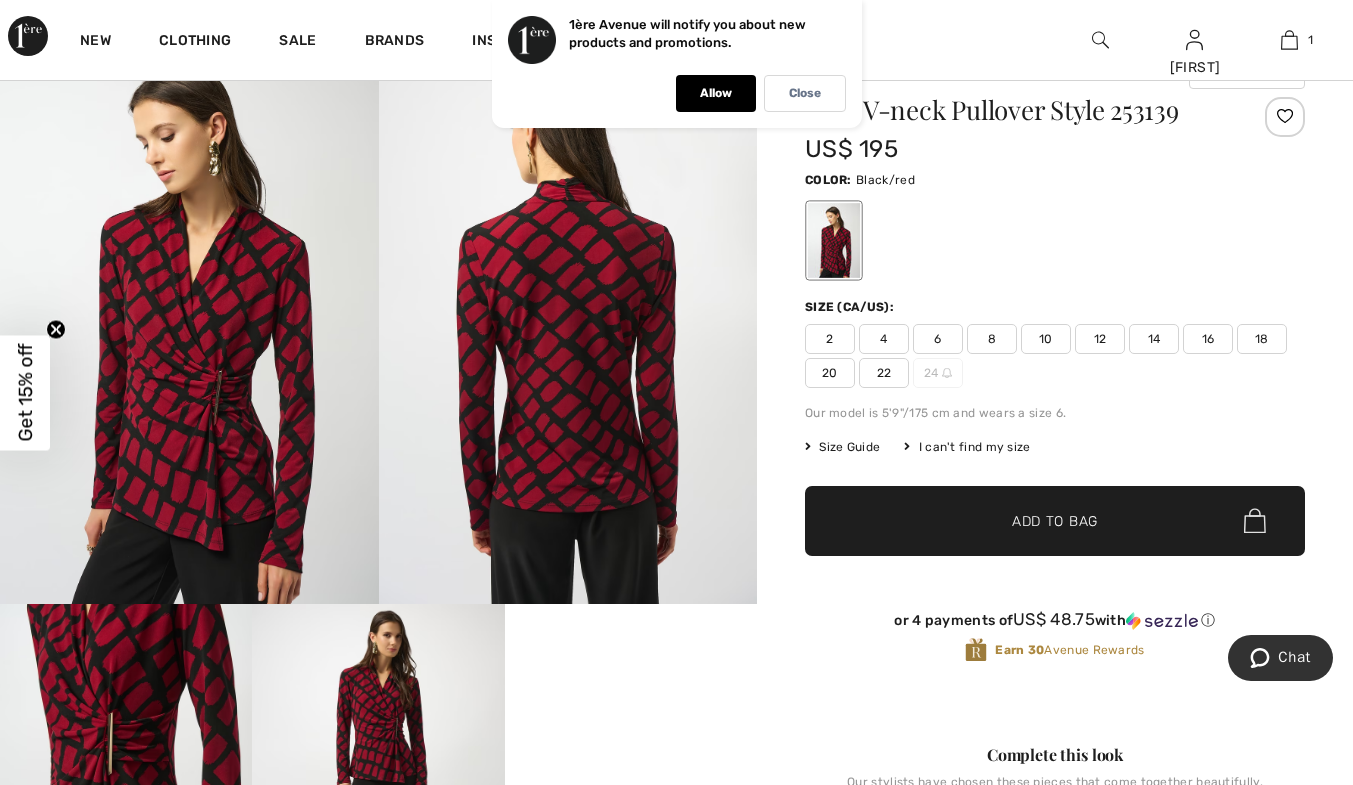 scroll, scrollTop: 0, scrollLeft: 0, axis: both 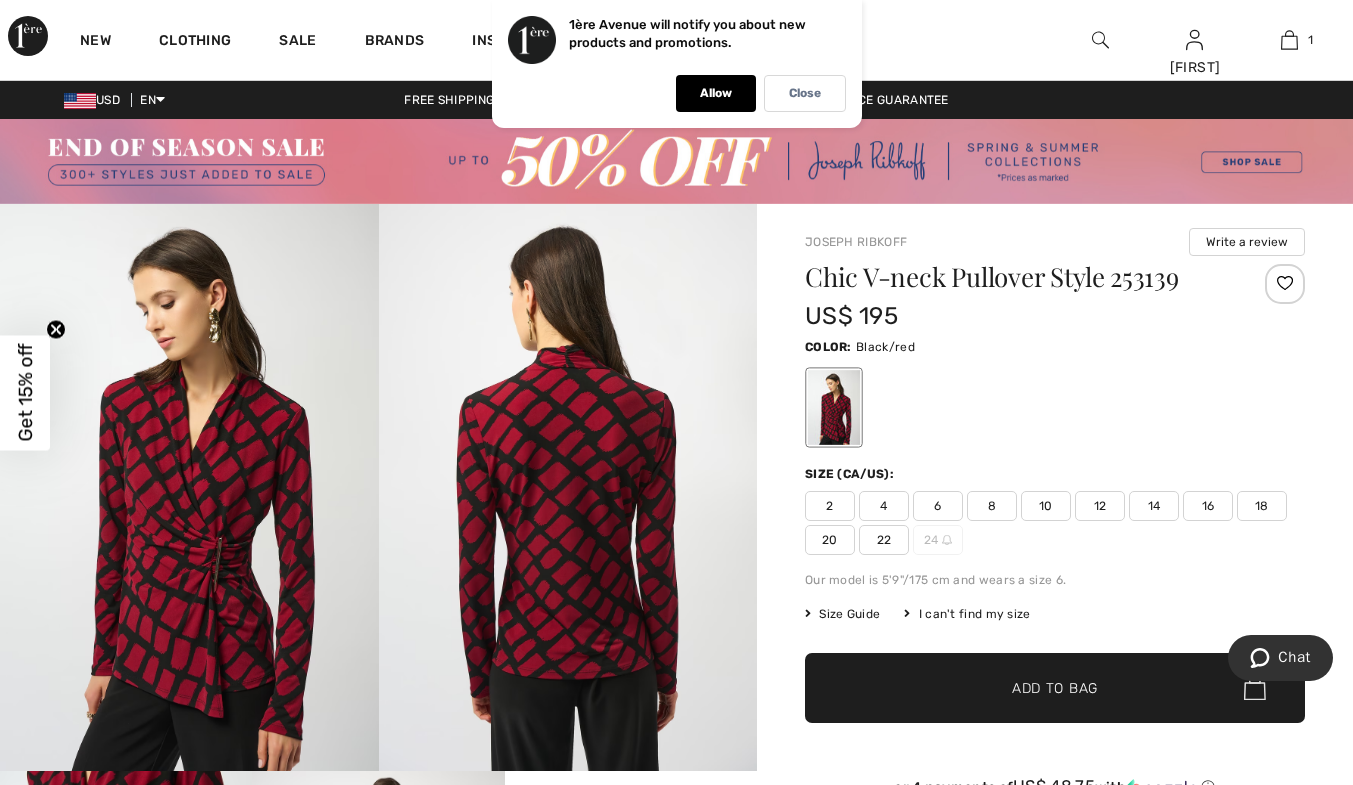 click on "10" at bounding box center [1046, 506] 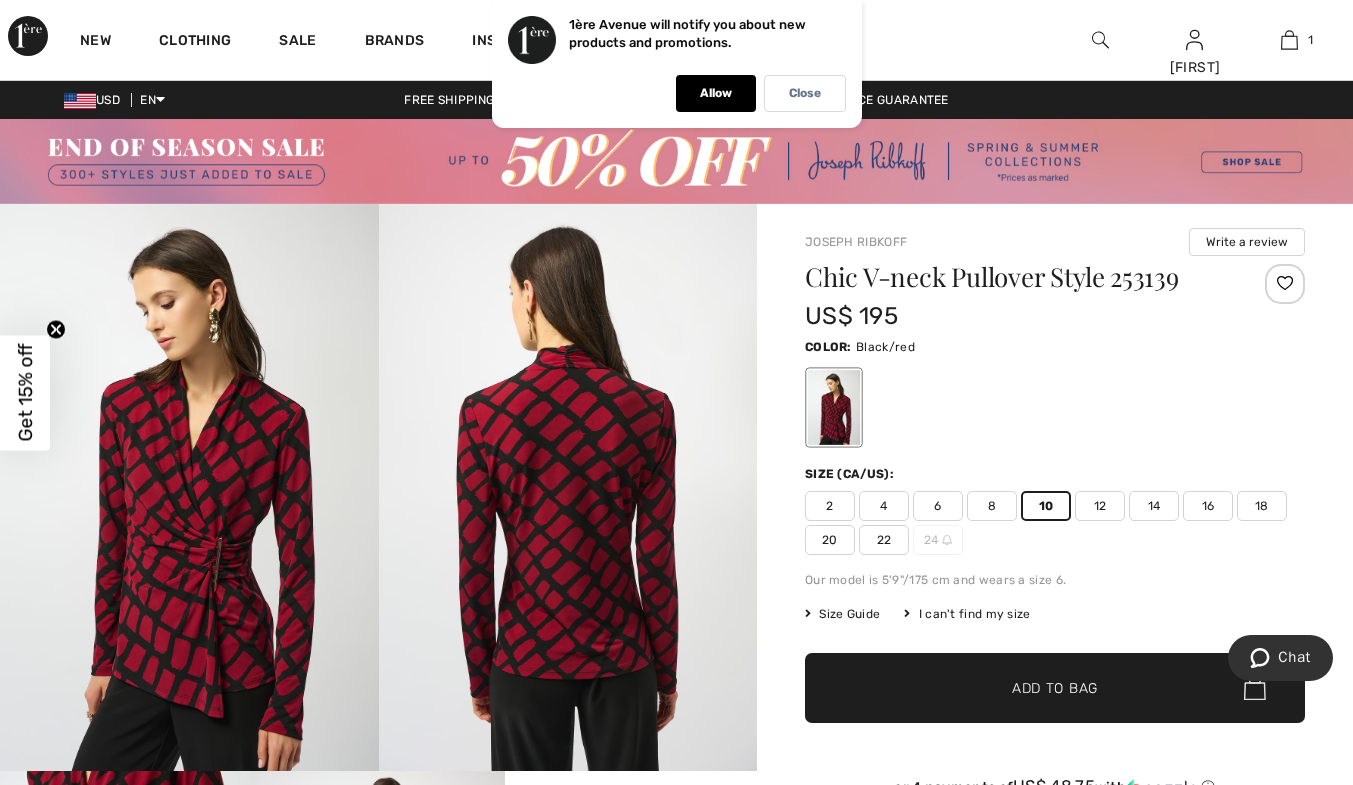 click on "Add to Bag" at bounding box center (1055, 687) 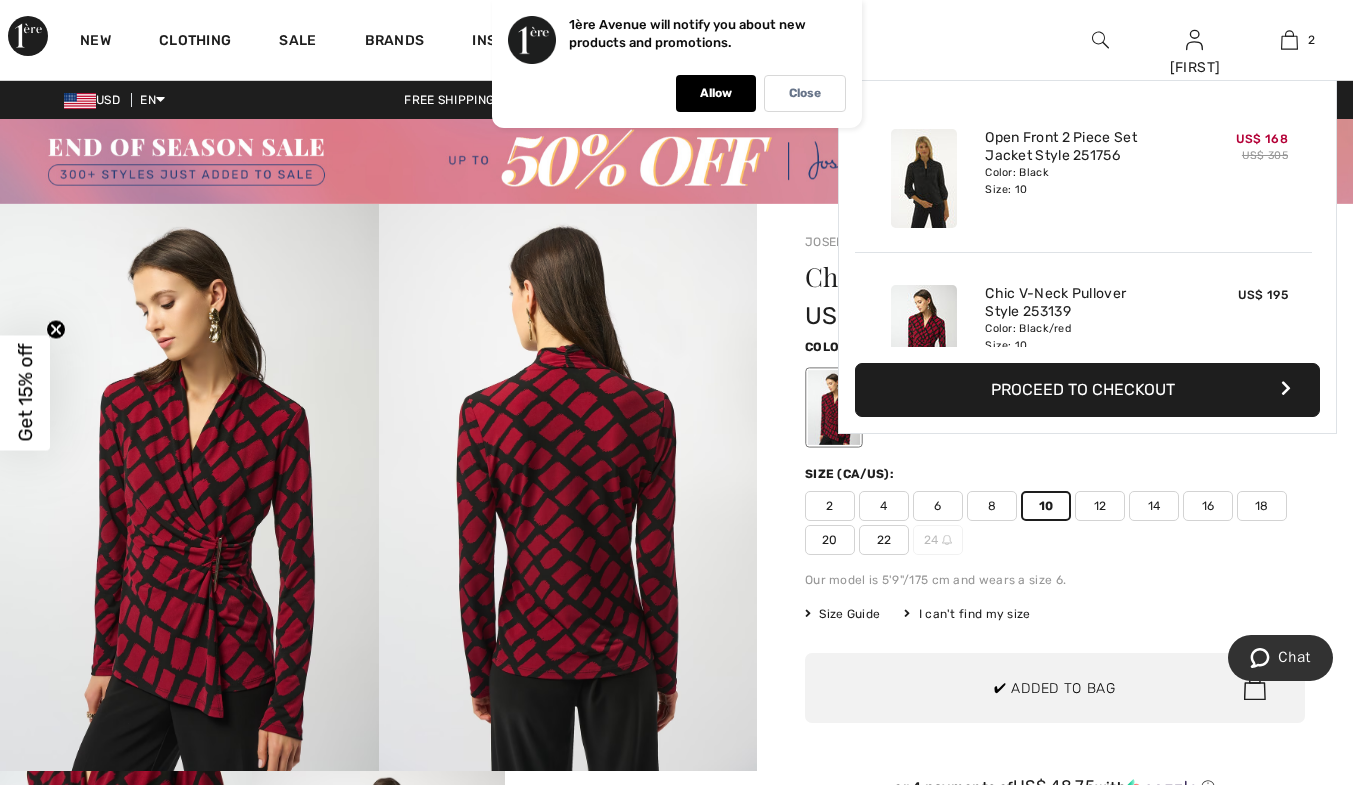scroll, scrollTop: 62, scrollLeft: 0, axis: vertical 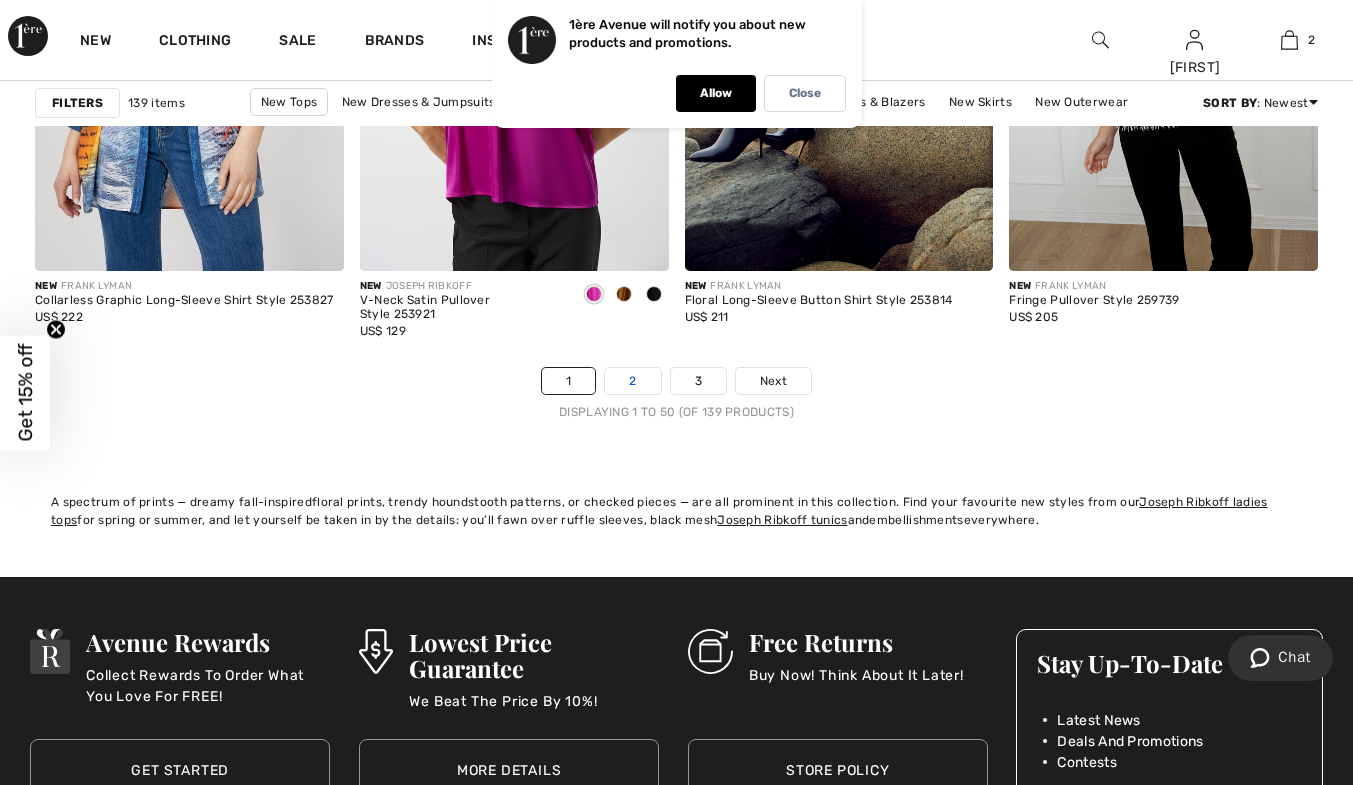 click on "2" at bounding box center (632, 381) 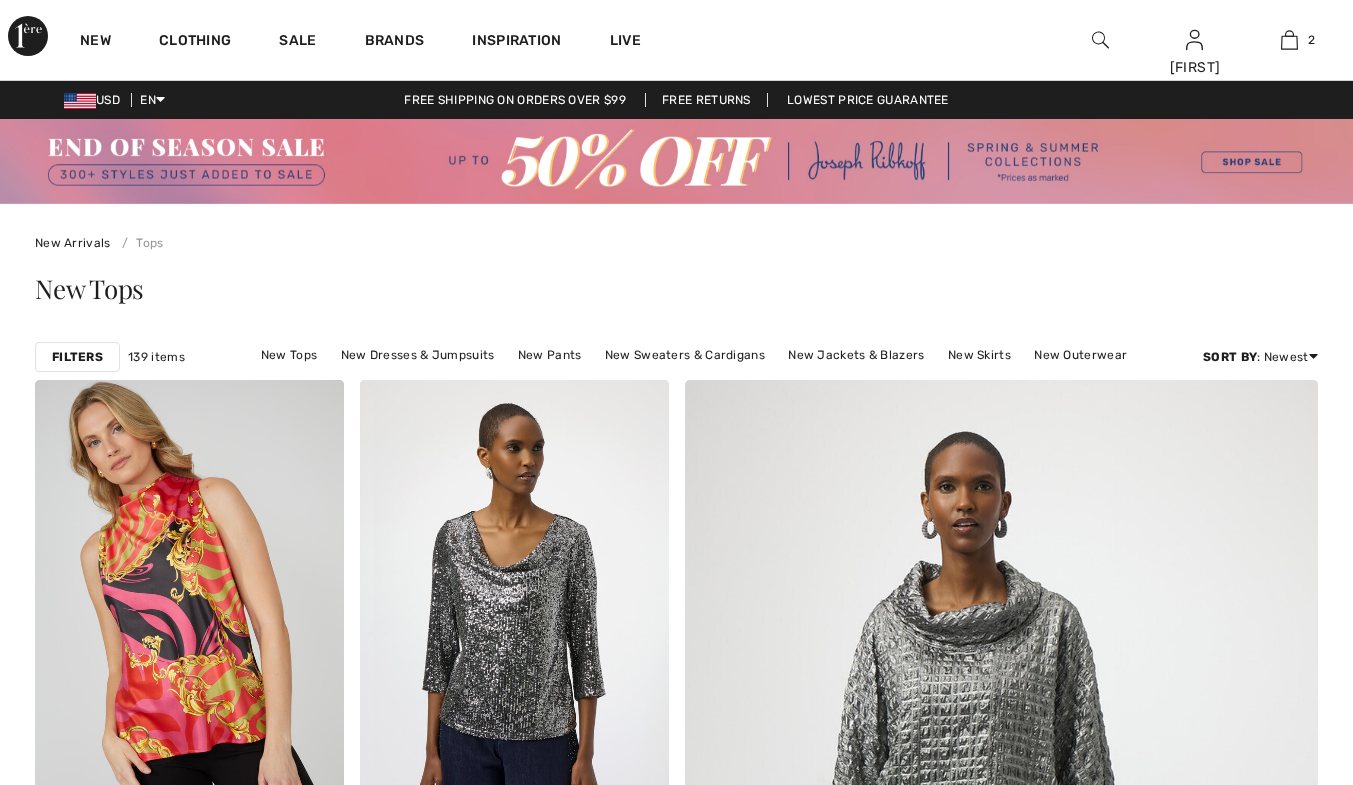 scroll, scrollTop: 1387, scrollLeft: 0, axis: vertical 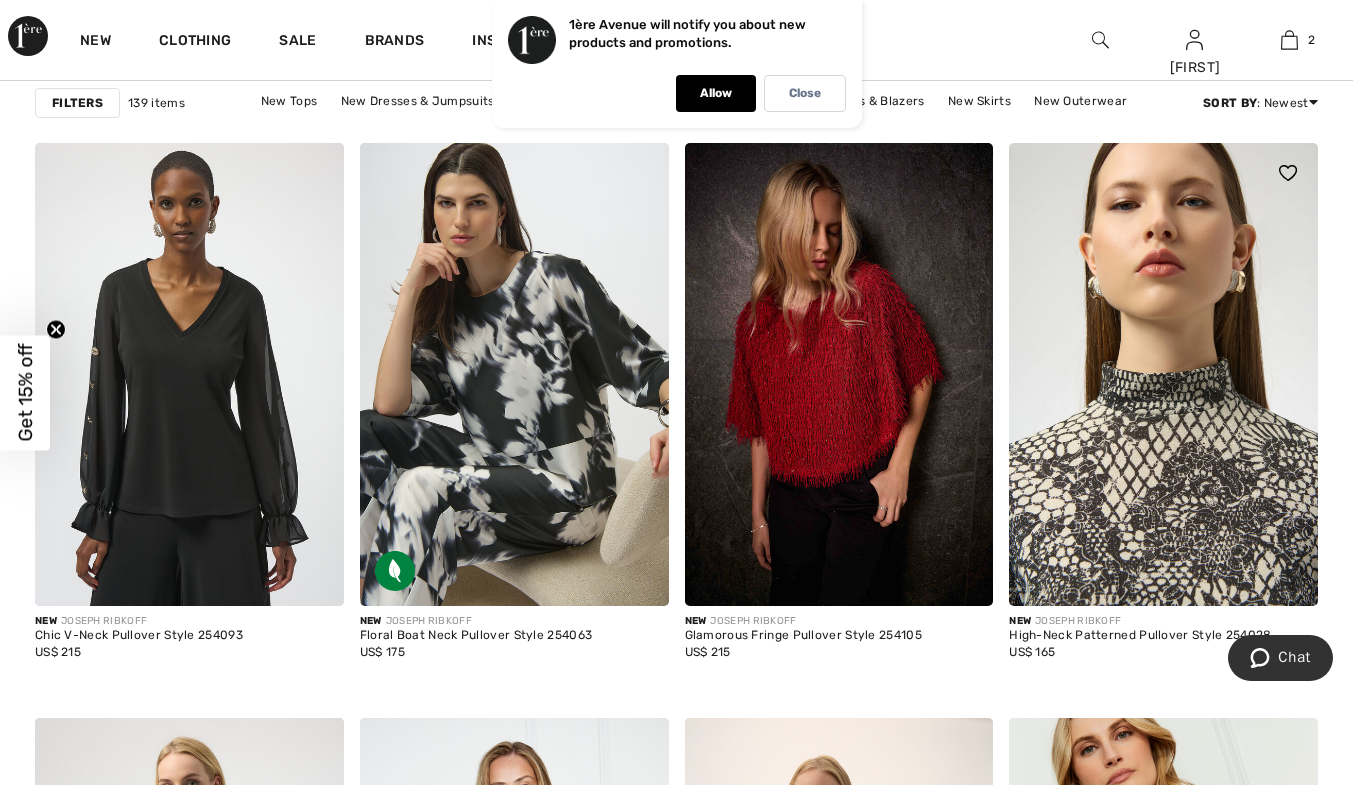 click at bounding box center (1163, 374) 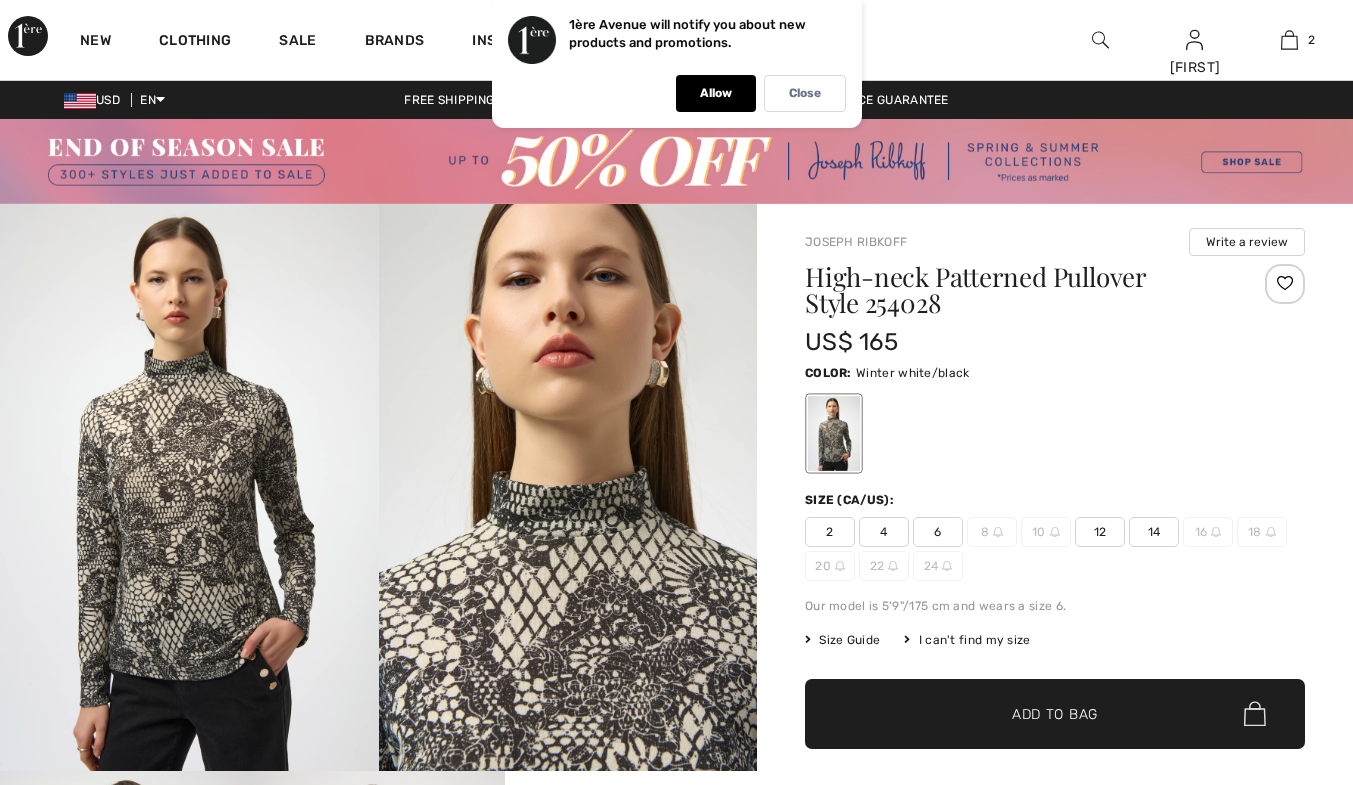 scroll, scrollTop: 0, scrollLeft: 0, axis: both 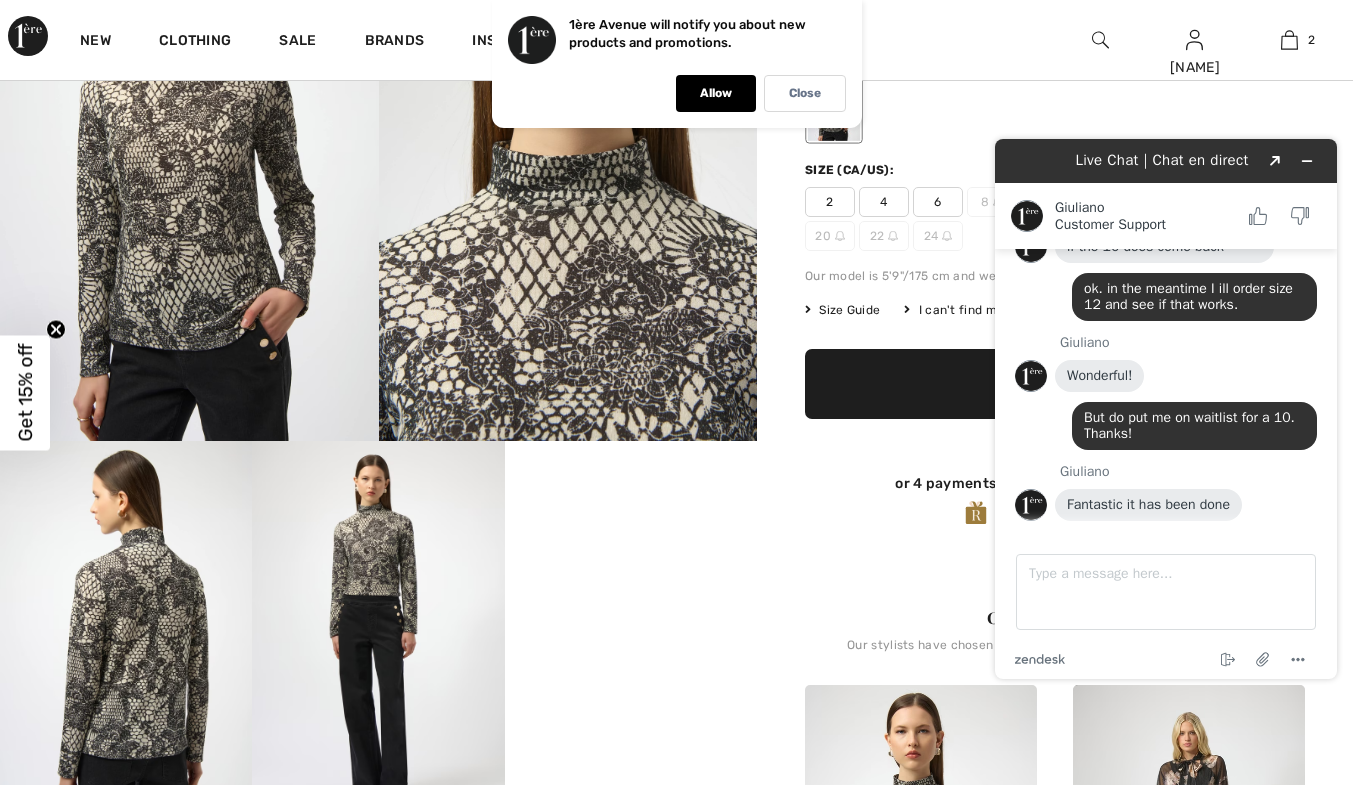 click at bounding box center (1055, 103) 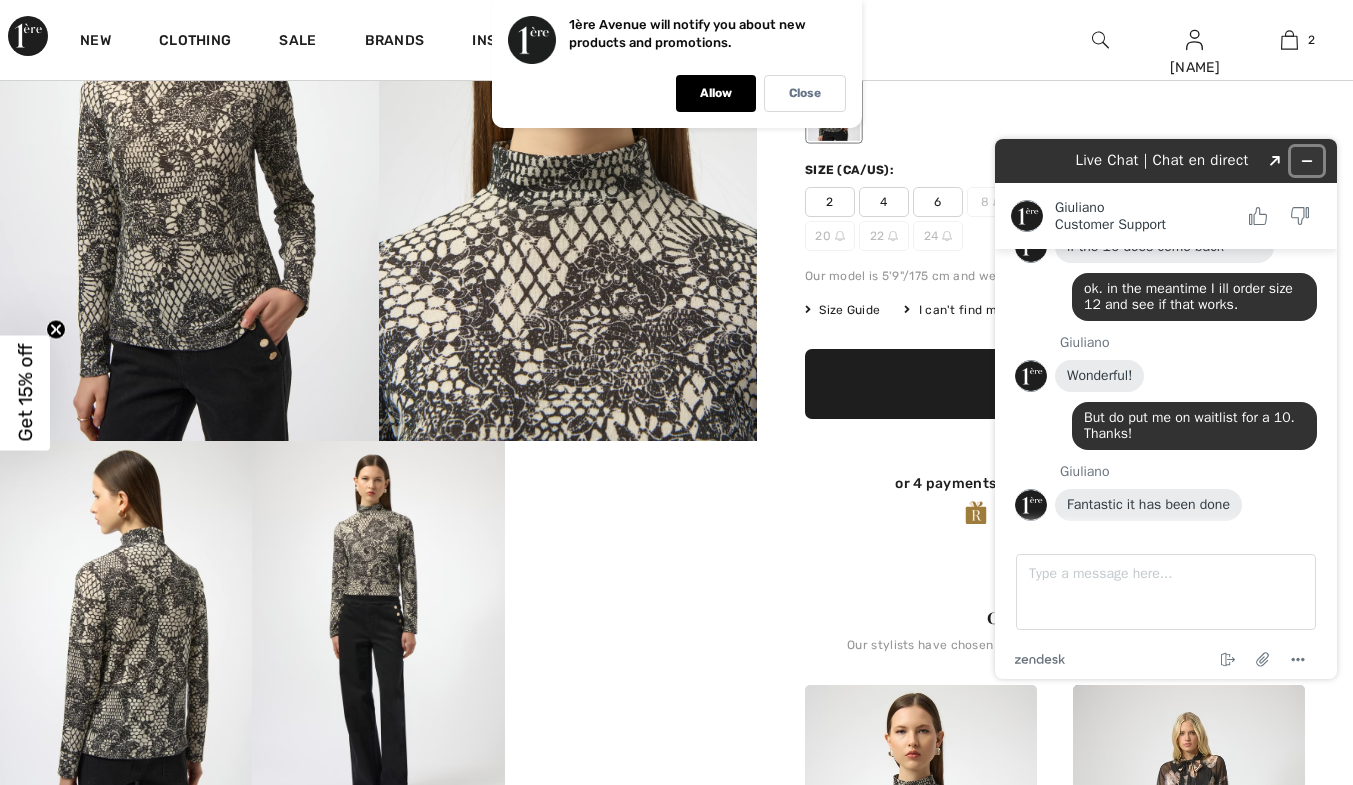 click 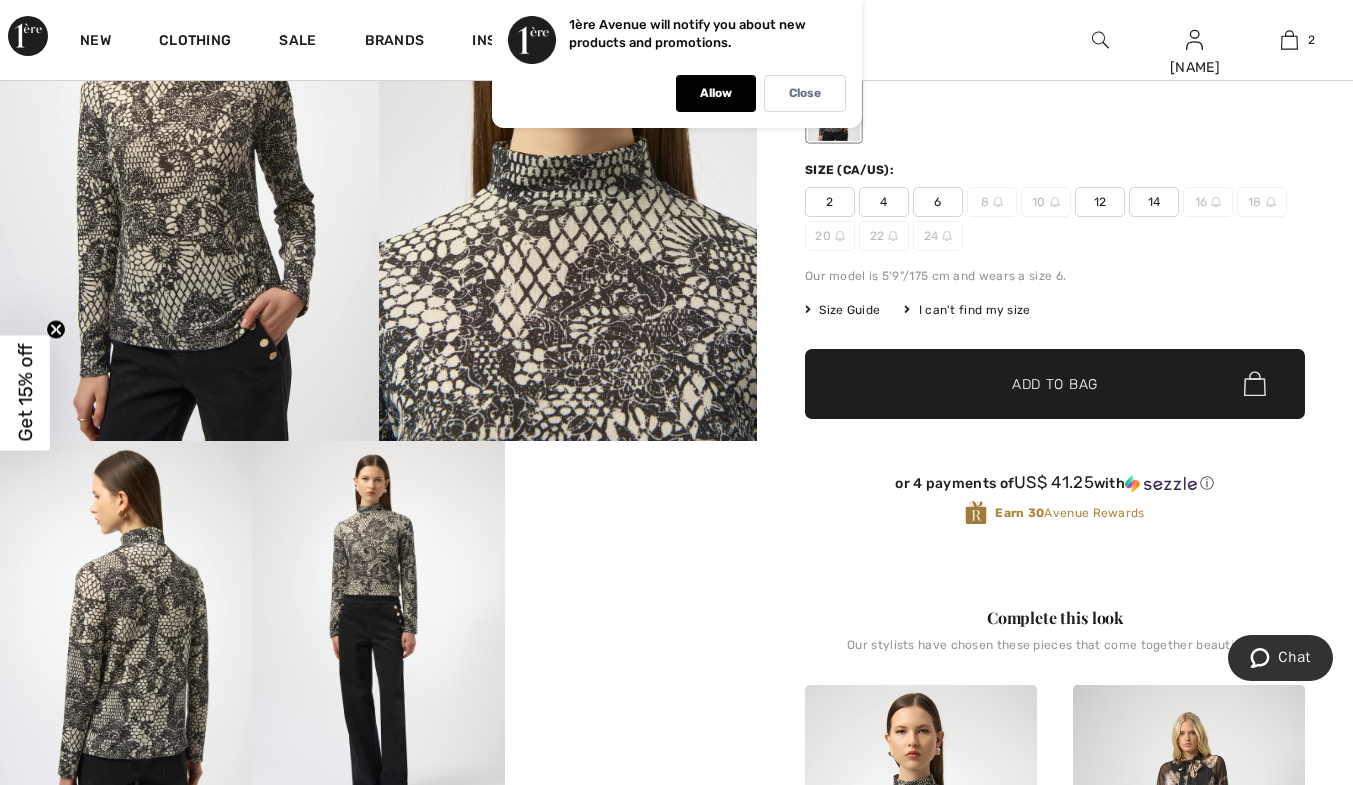 click on "12" at bounding box center (1100, 202) 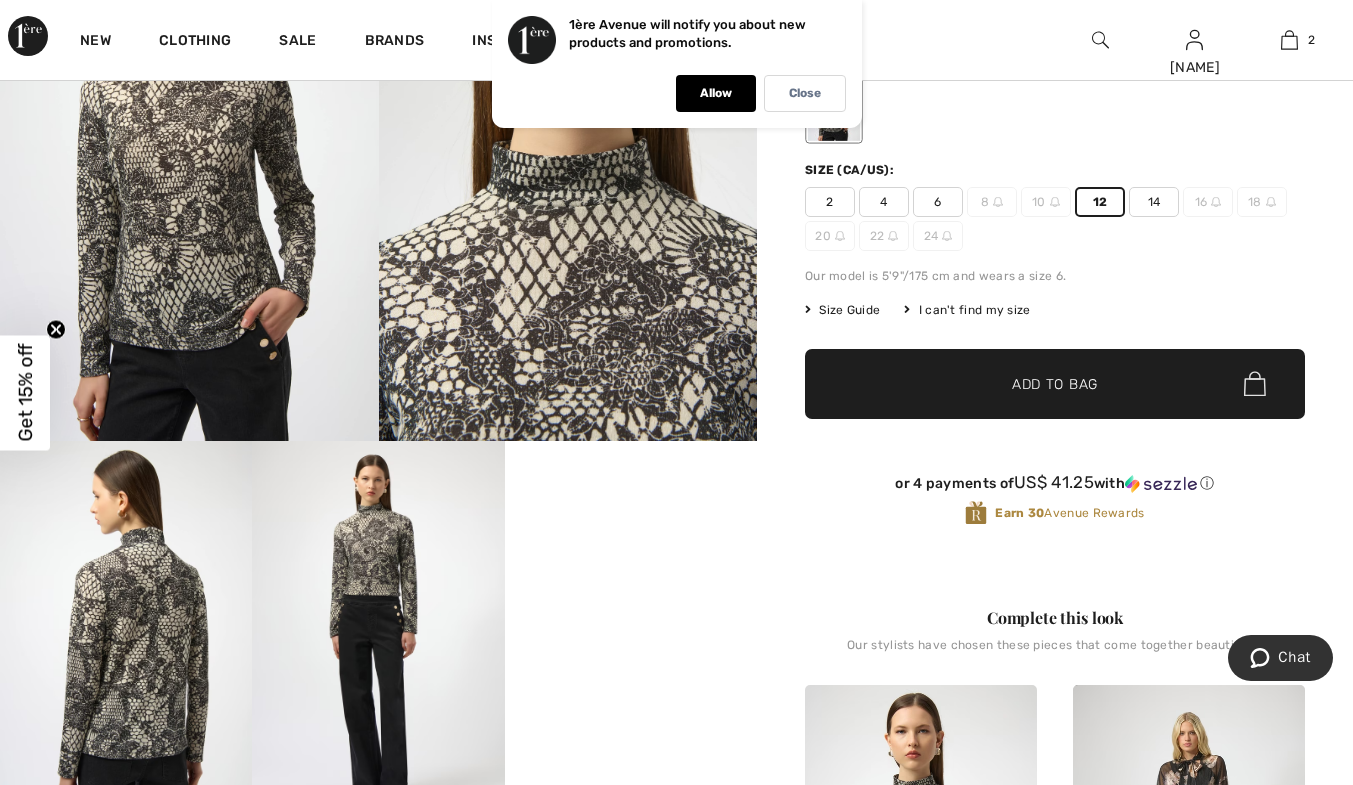 click on "Add to Bag" at bounding box center [1055, 383] 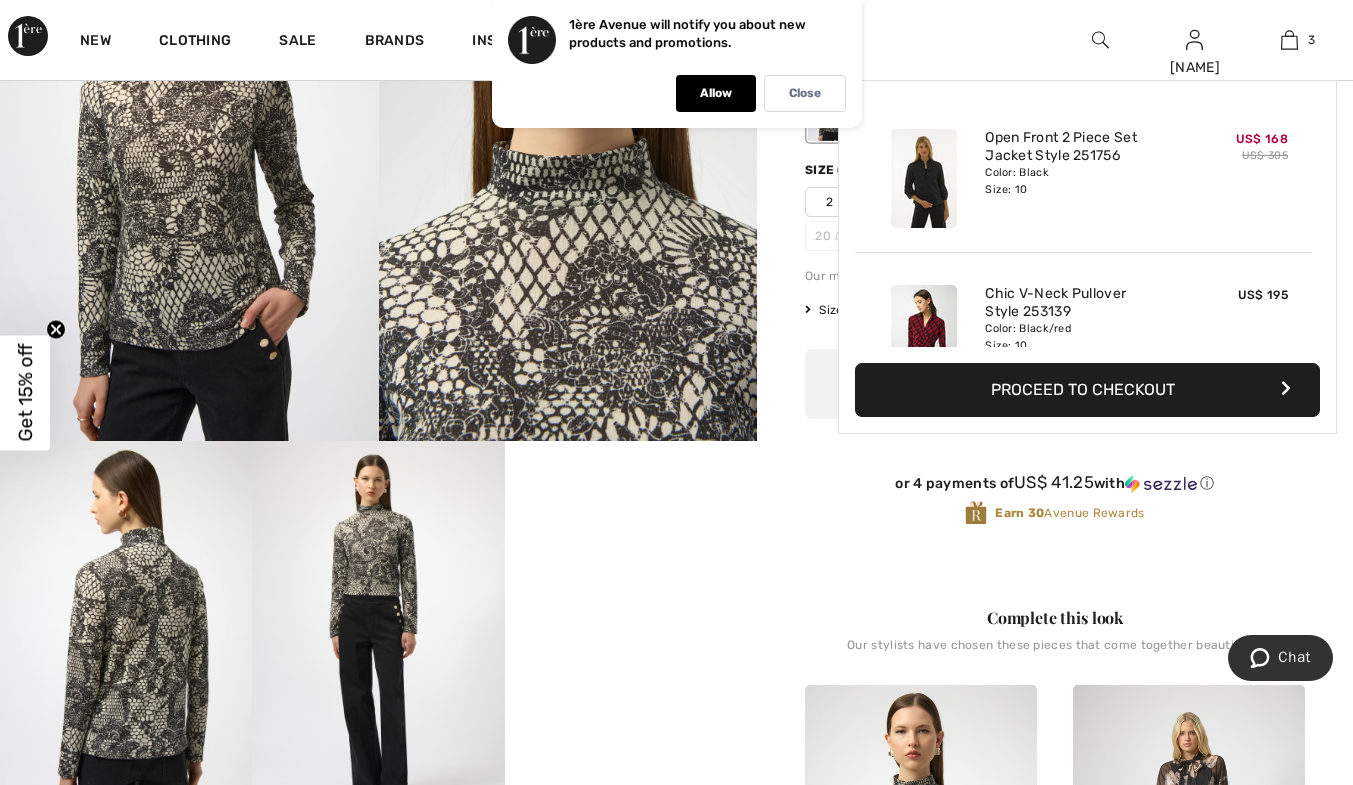 scroll, scrollTop: 218, scrollLeft: 0, axis: vertical 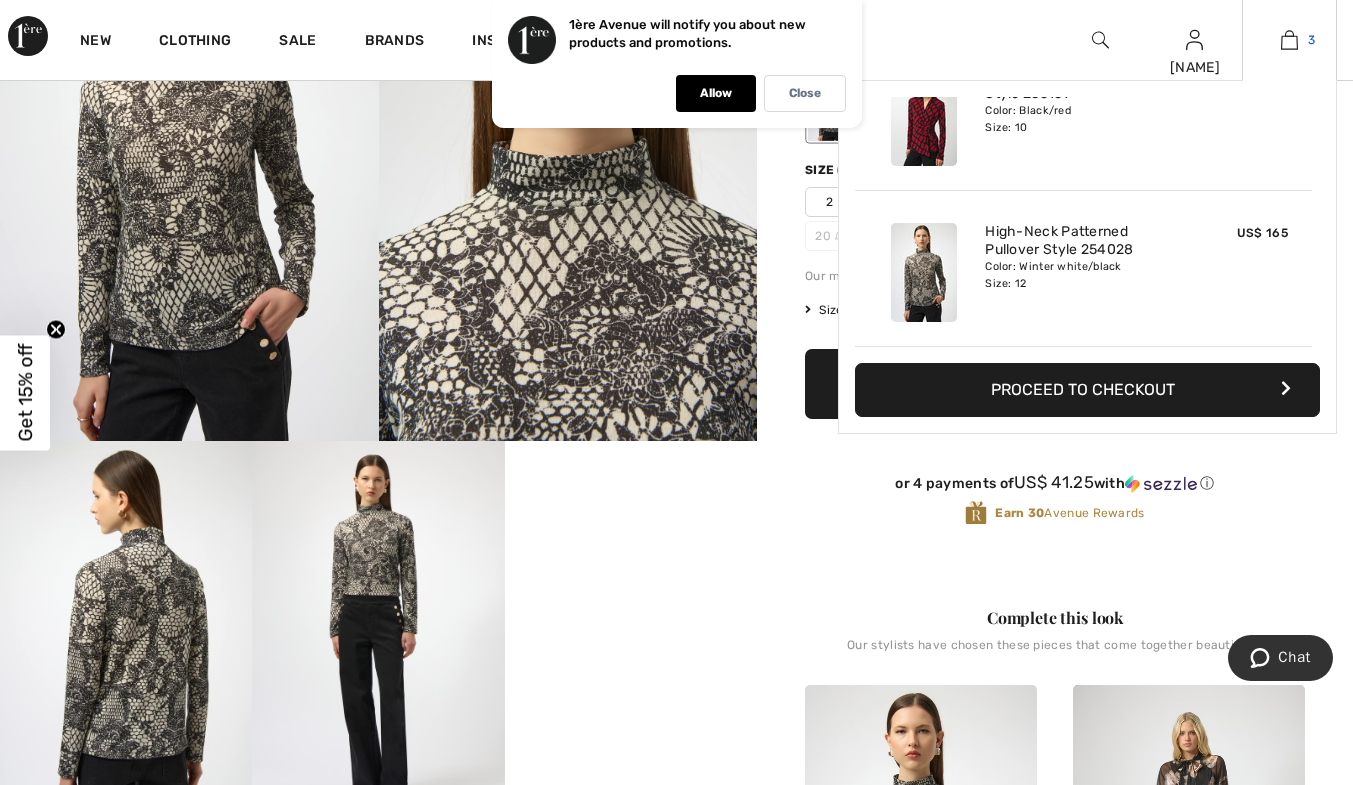 click at bounding box center (1289, 40) 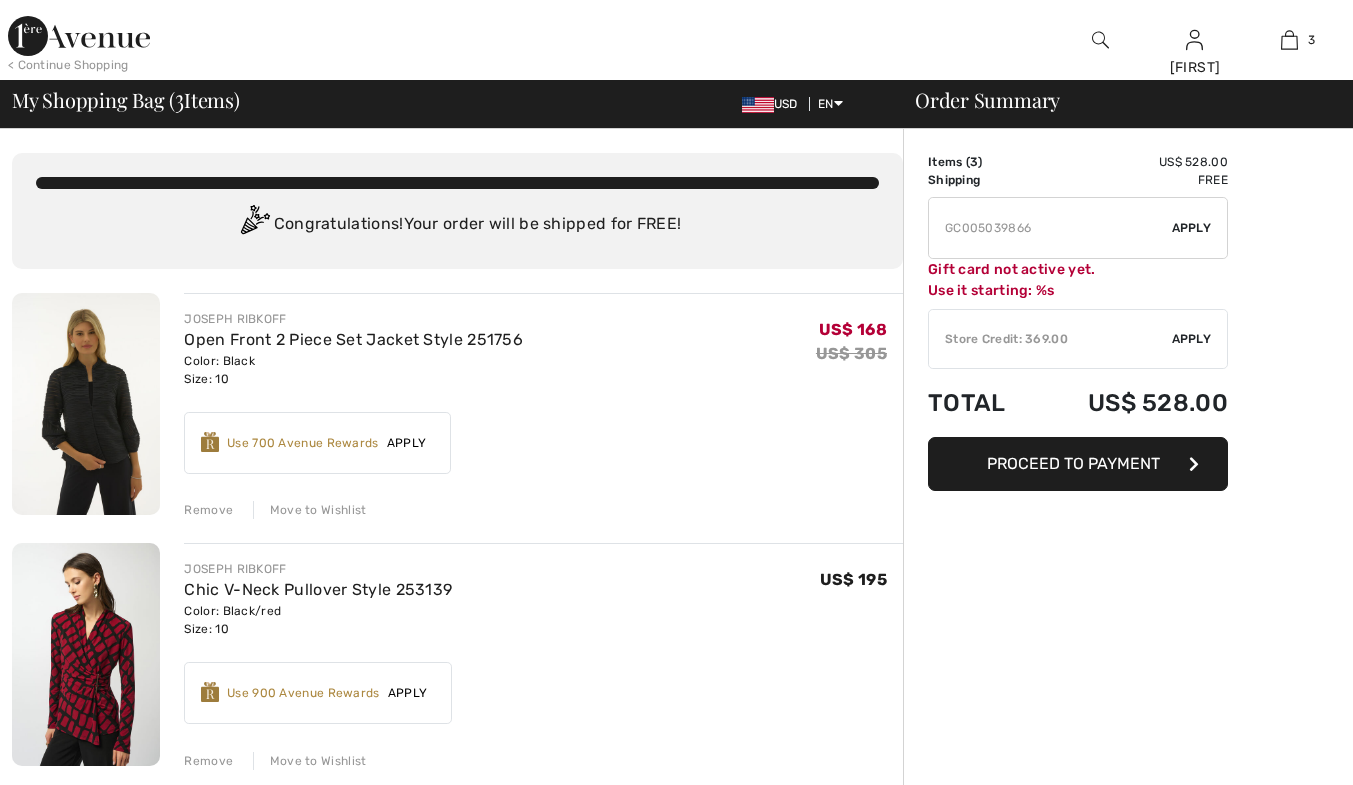 scroll, scrollTop: 0, scrollLeft: 0, axis: both 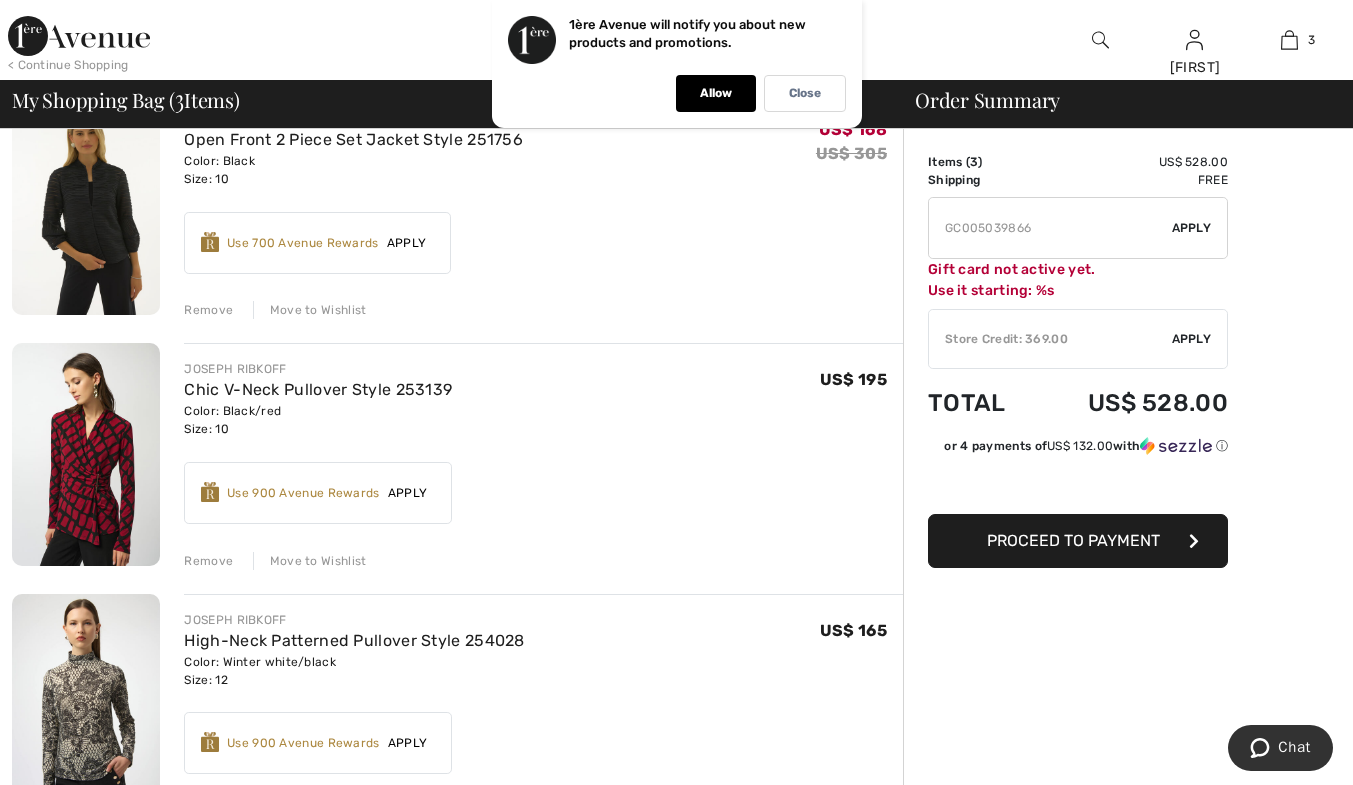 click on "Remove" at bounding box center (208, 561) 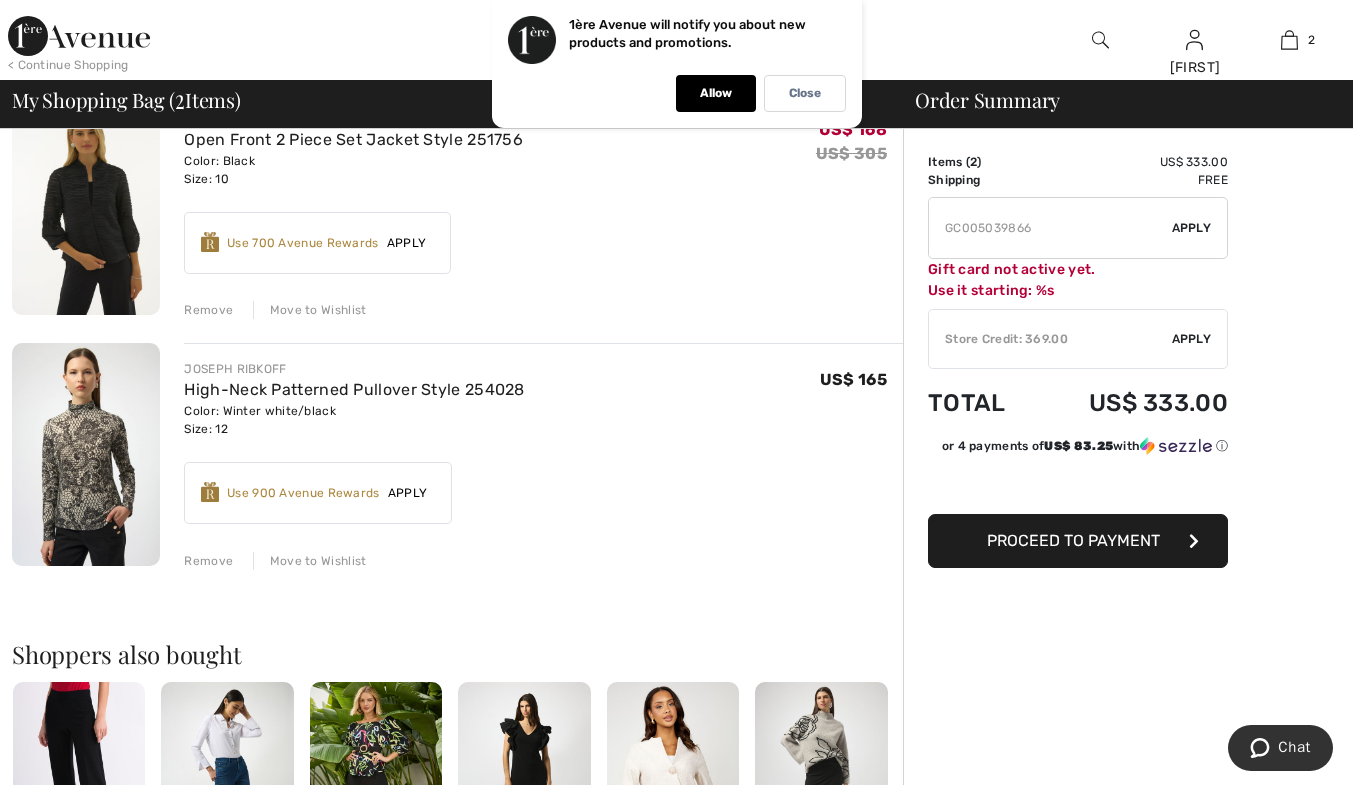click on "Apply" at bounding box center [1192, 339] 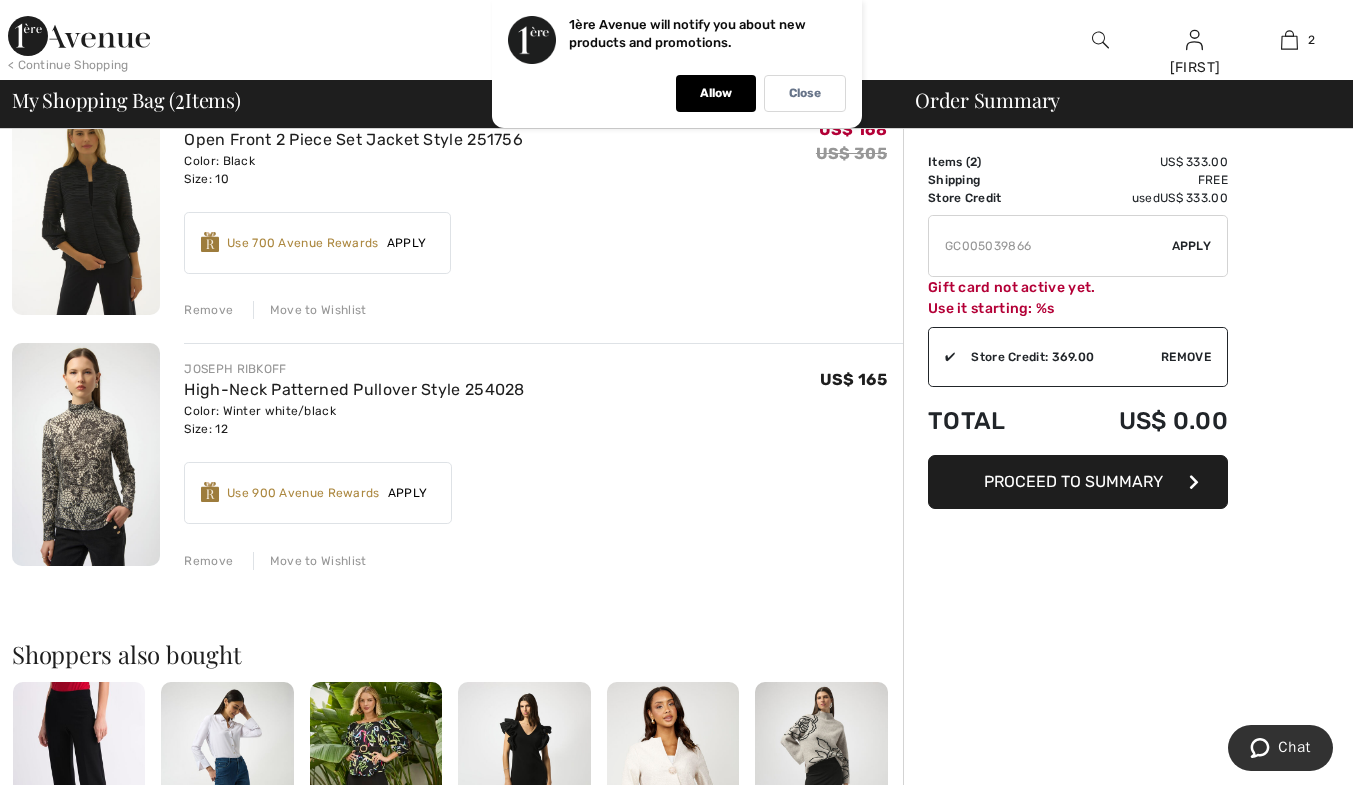 click on "Proceed to Summary" at bounding box center (1073, 481) 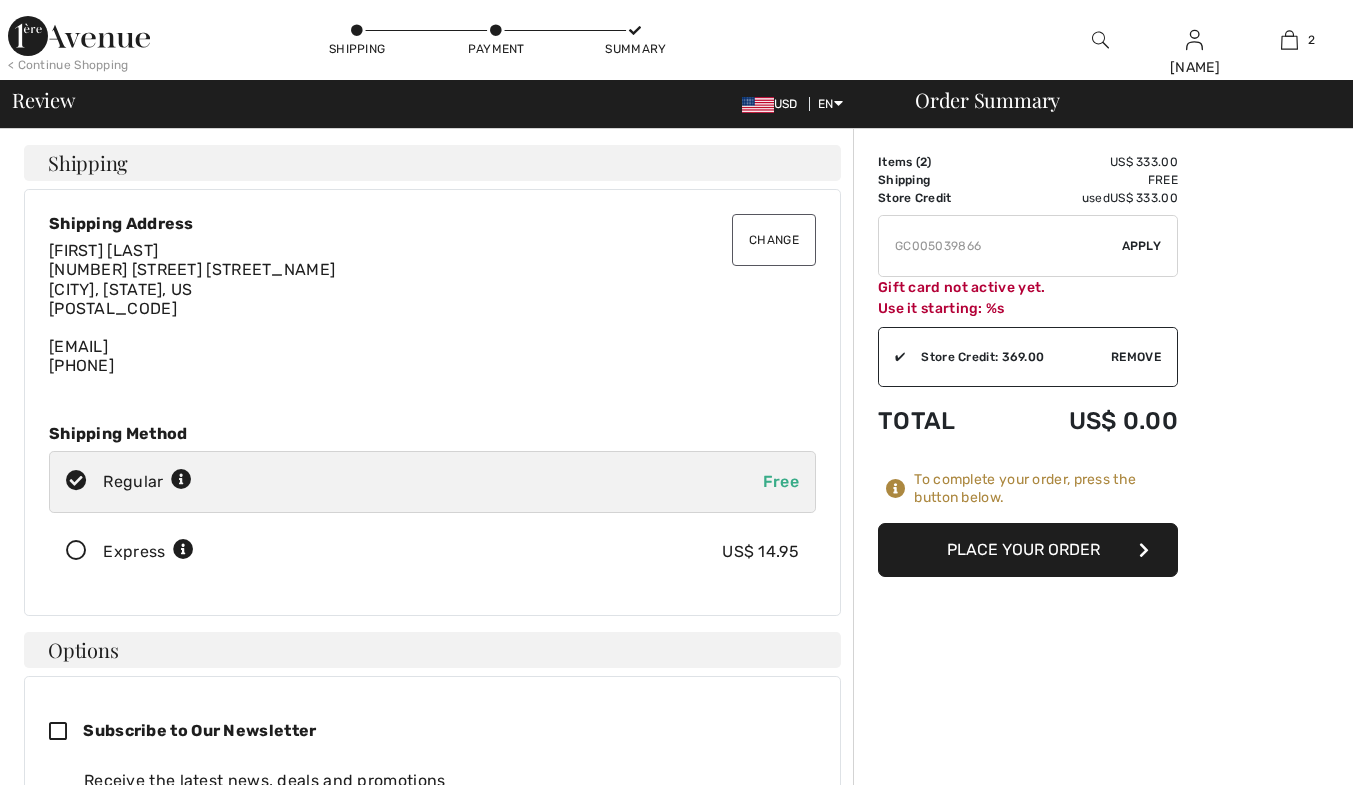 scroll, scrollTop: 0, scrollLeft: 0, axis: both 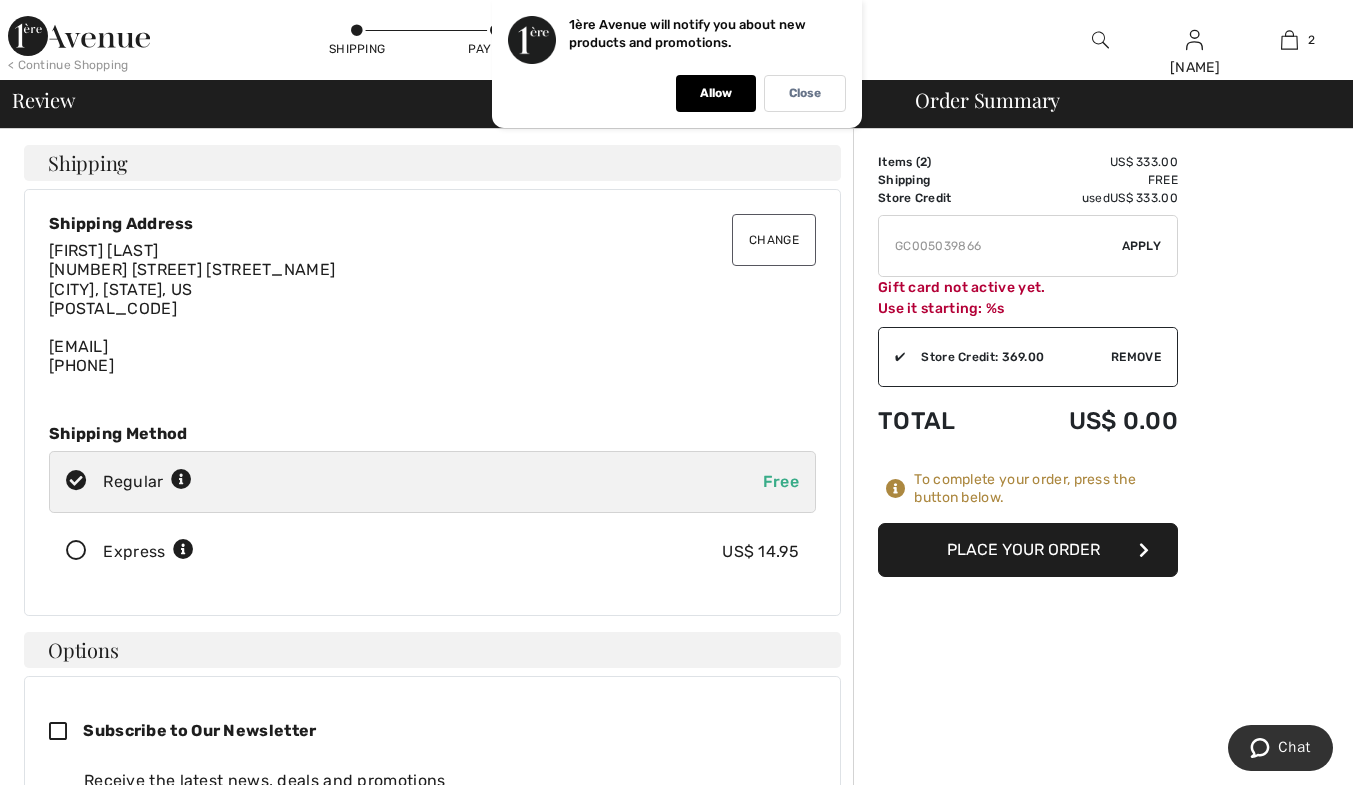 click on "Place Your Order" at bounding box center (1028, 550) 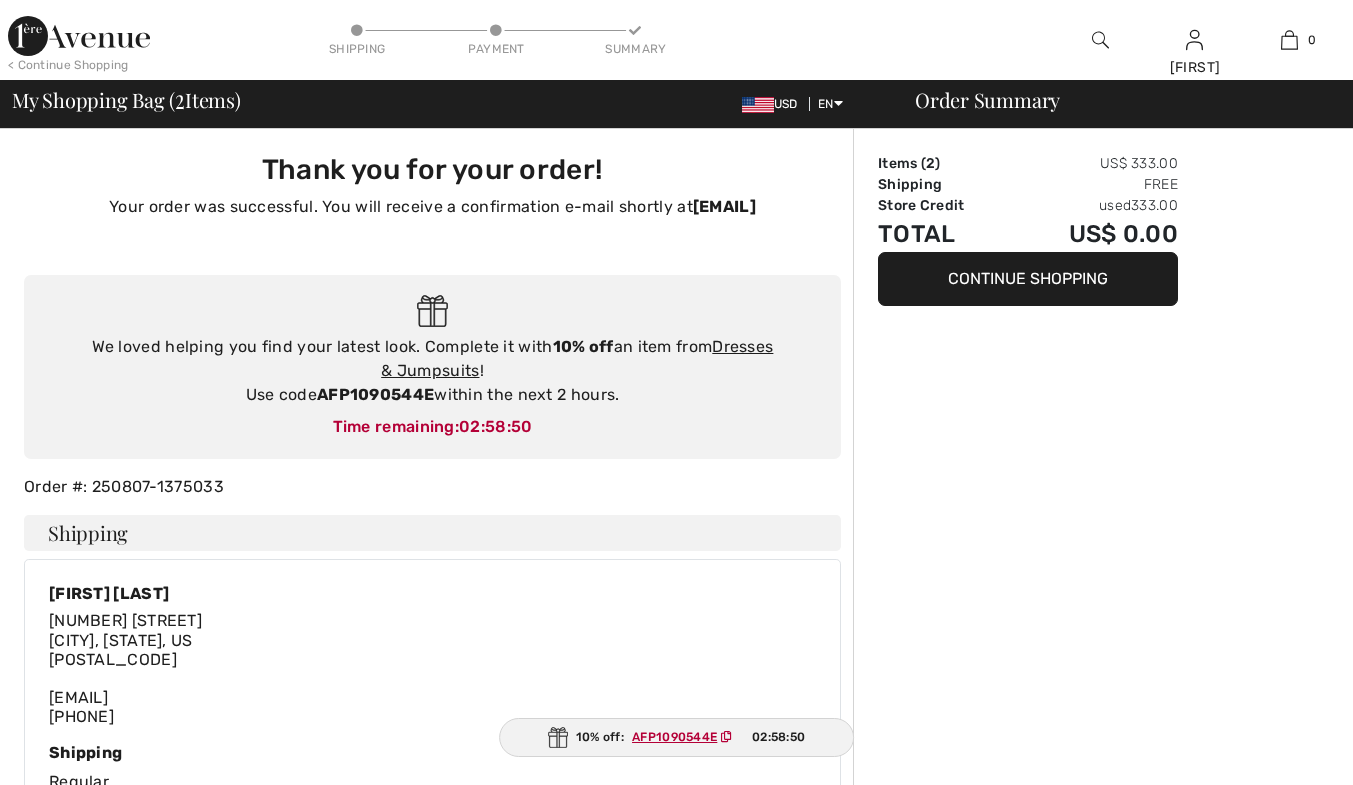 scroll, scrollTop: 0, scrollLeft: 0, axis: both 